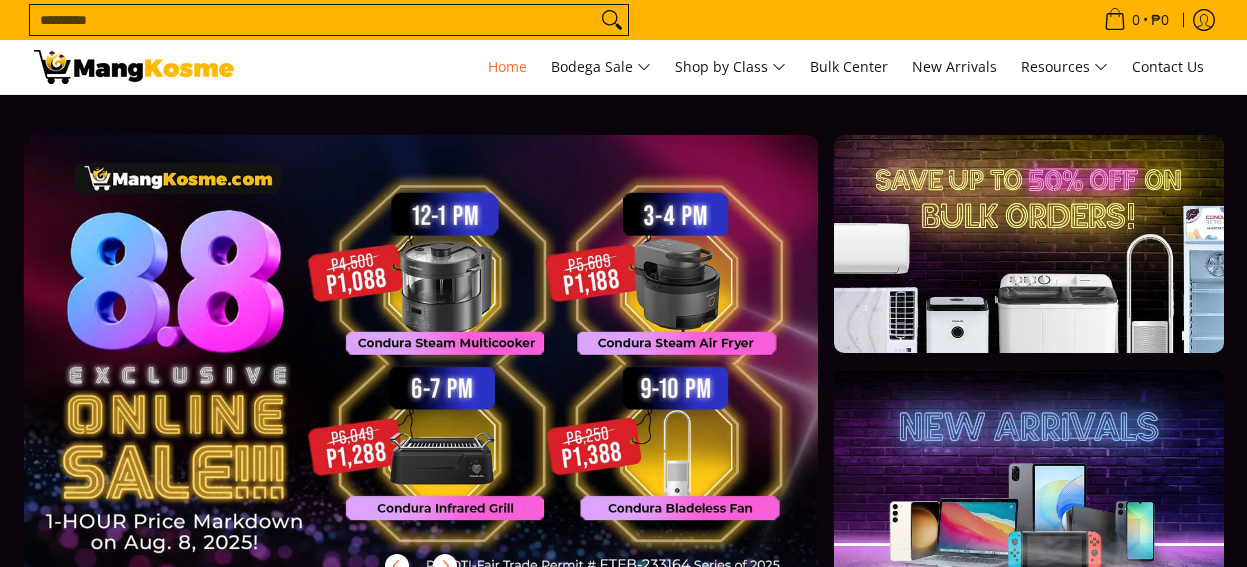 scroll, scrollTop: 0, scrollLeft: 0, axis: both 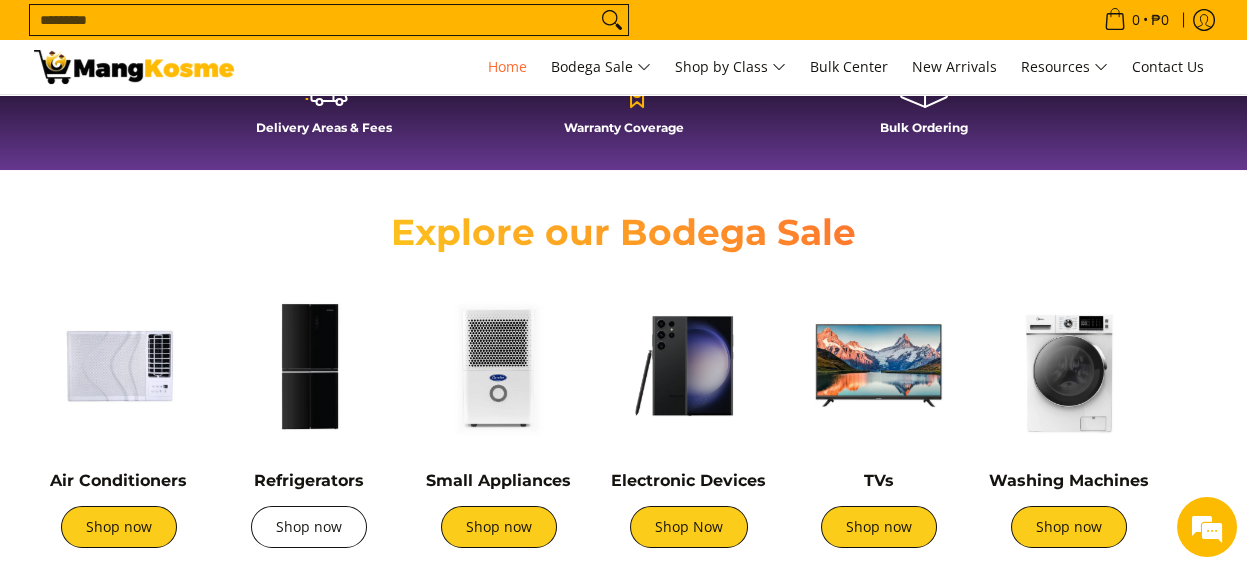 click on "Shop now" at bounding box center (309, 527) 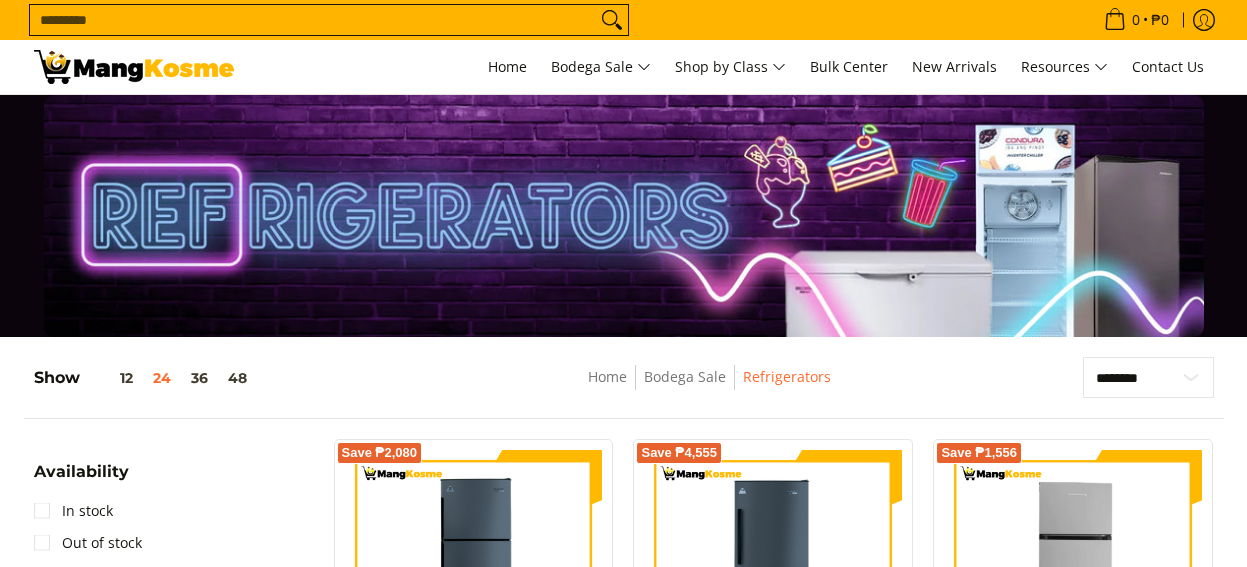 scroll, scrollTop: 200, scrollLeft: 0, axis: vertical 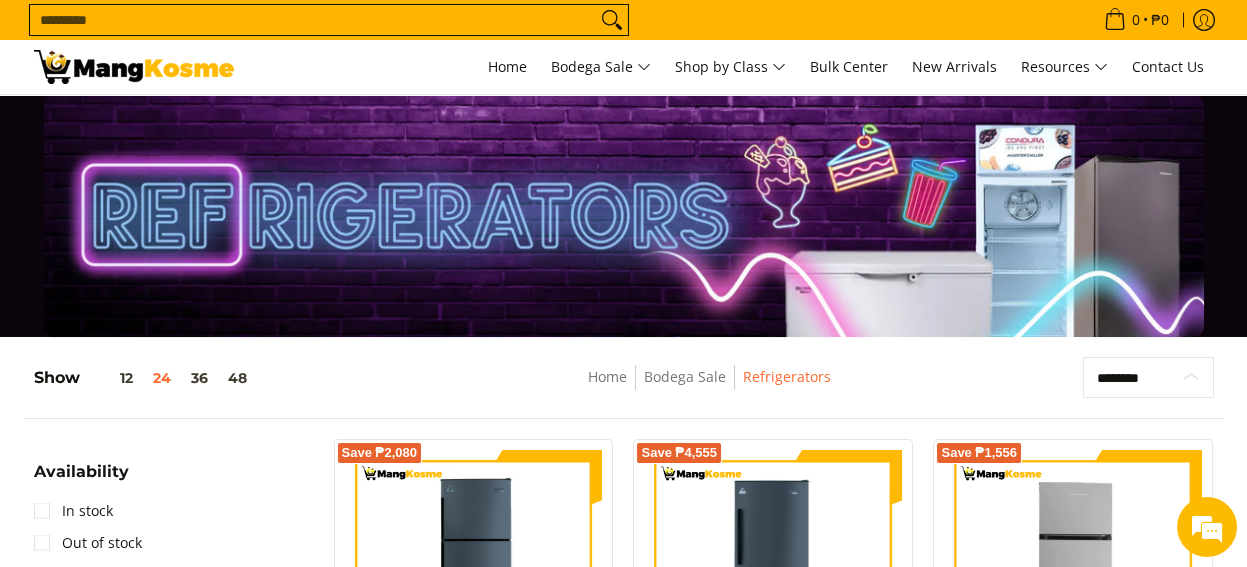 click on "**********" at bounding box center [1148, 377] 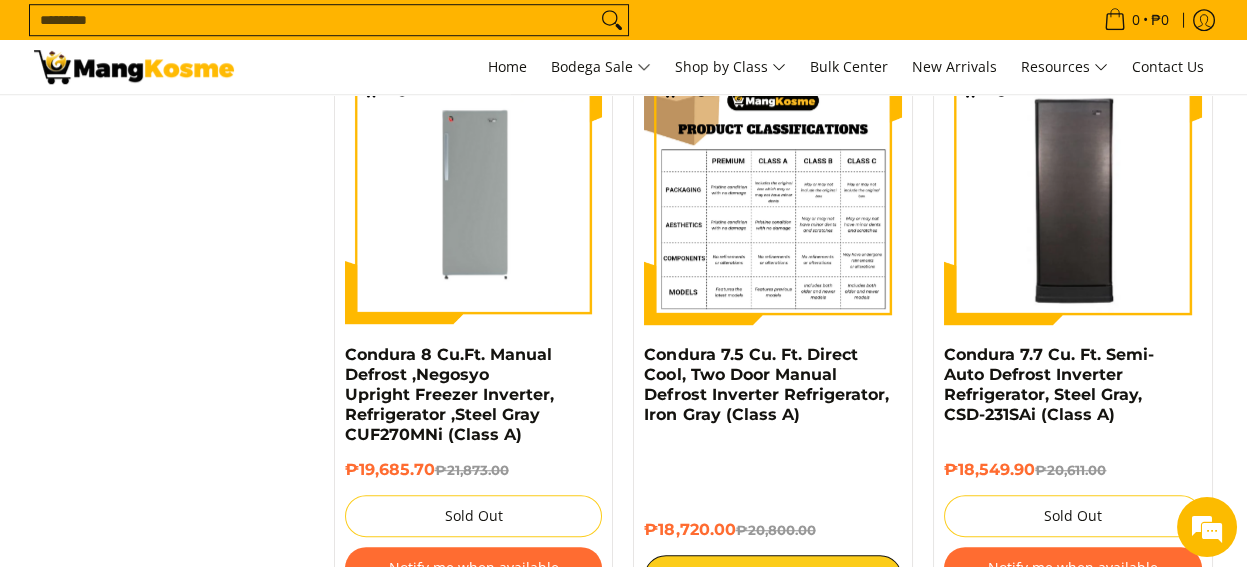 scroll, scrollTop: 4461, scrollLeft: 0, axis: vertical 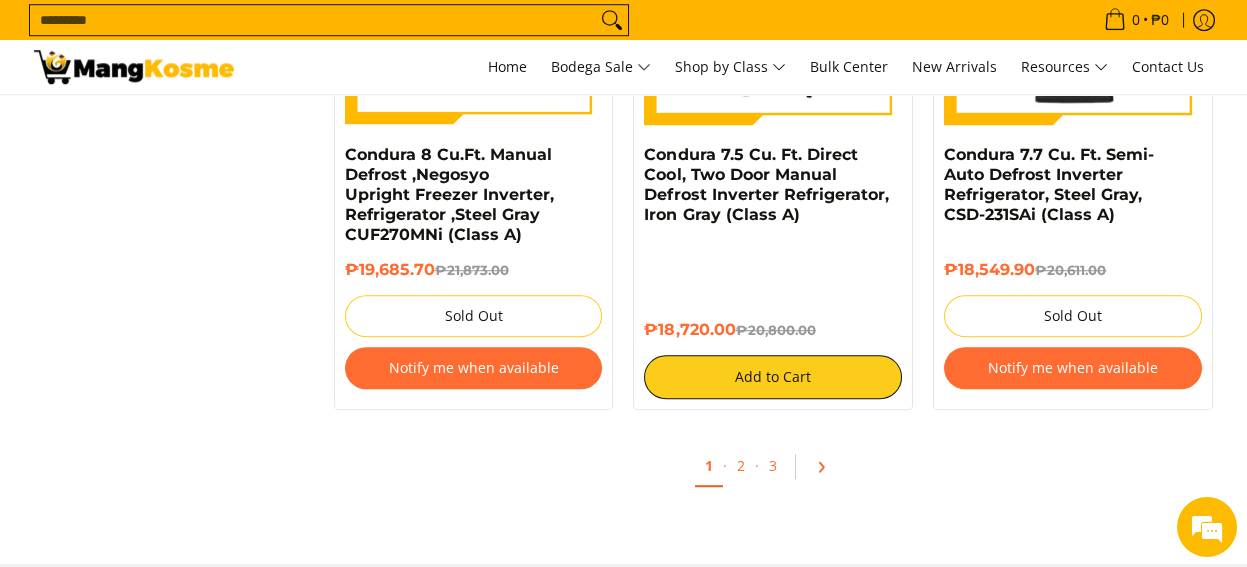 click at bounding box center [828, 467] 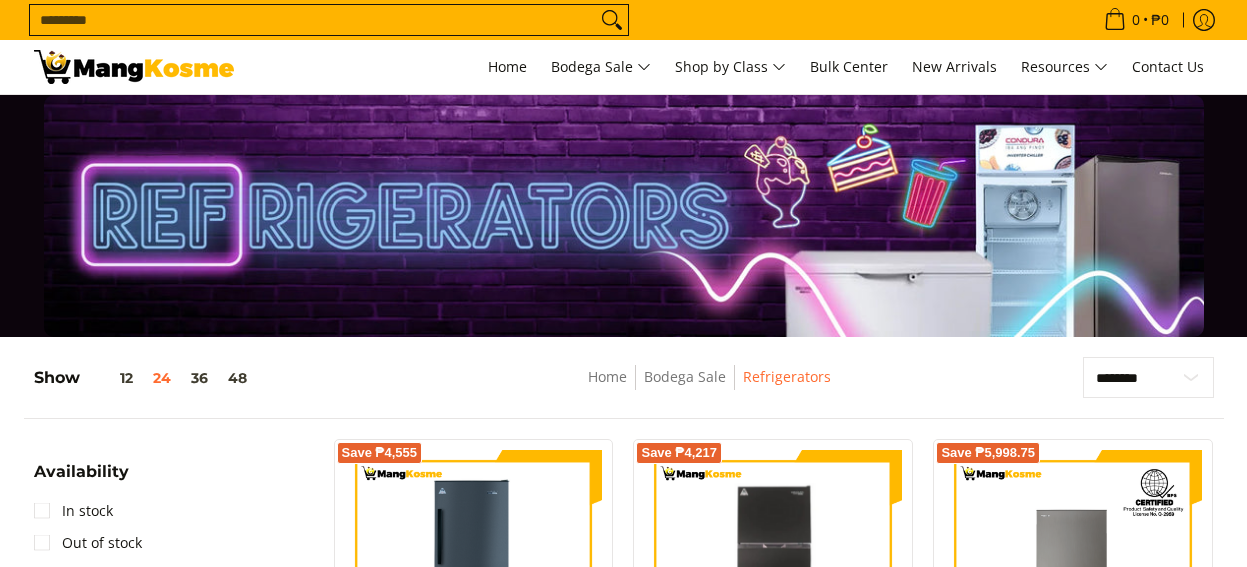 scroll, scrollTop: 400, scrollLeft: 0, axis: vertical 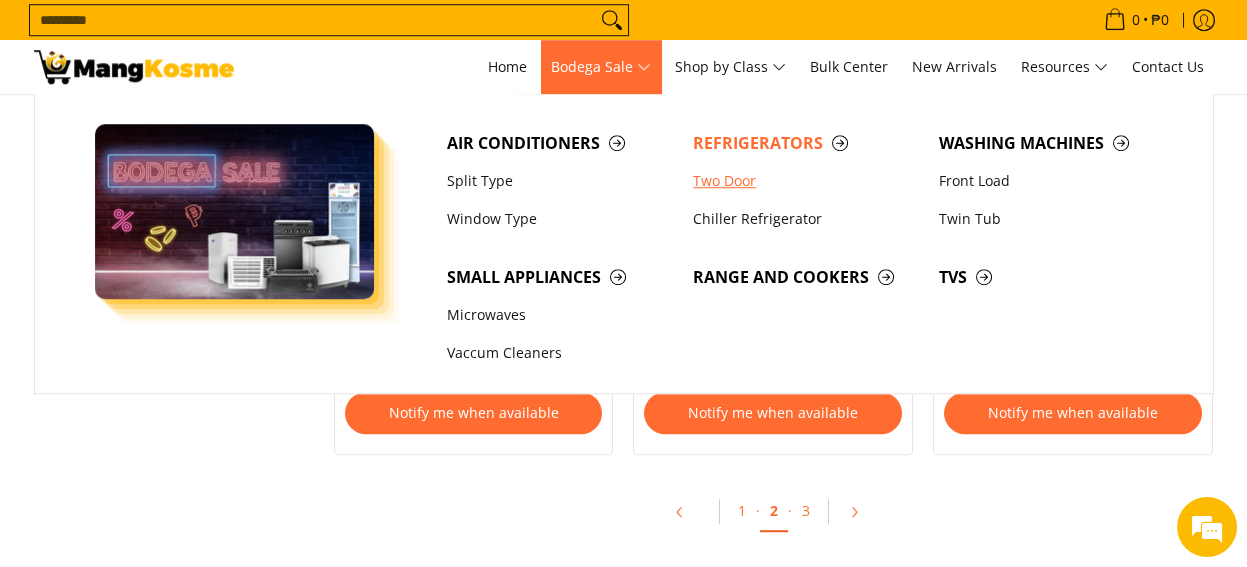 click on "Two Door" at bounding box center [806, 181] 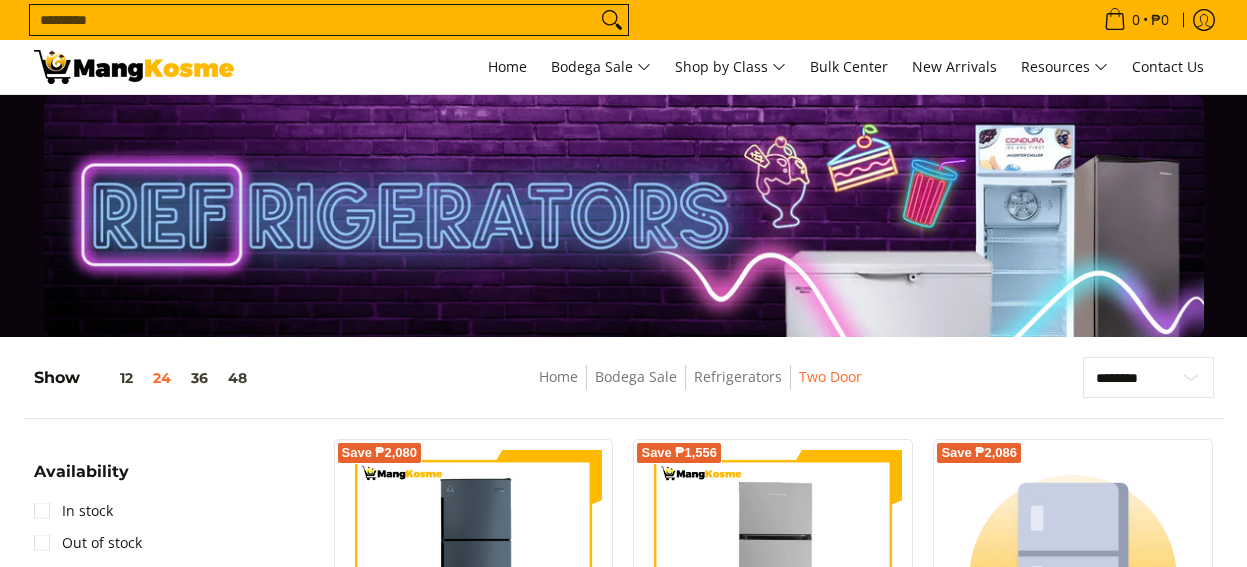 scroll, scrollTop: 200, scrollLeft: 0, axis: vertical 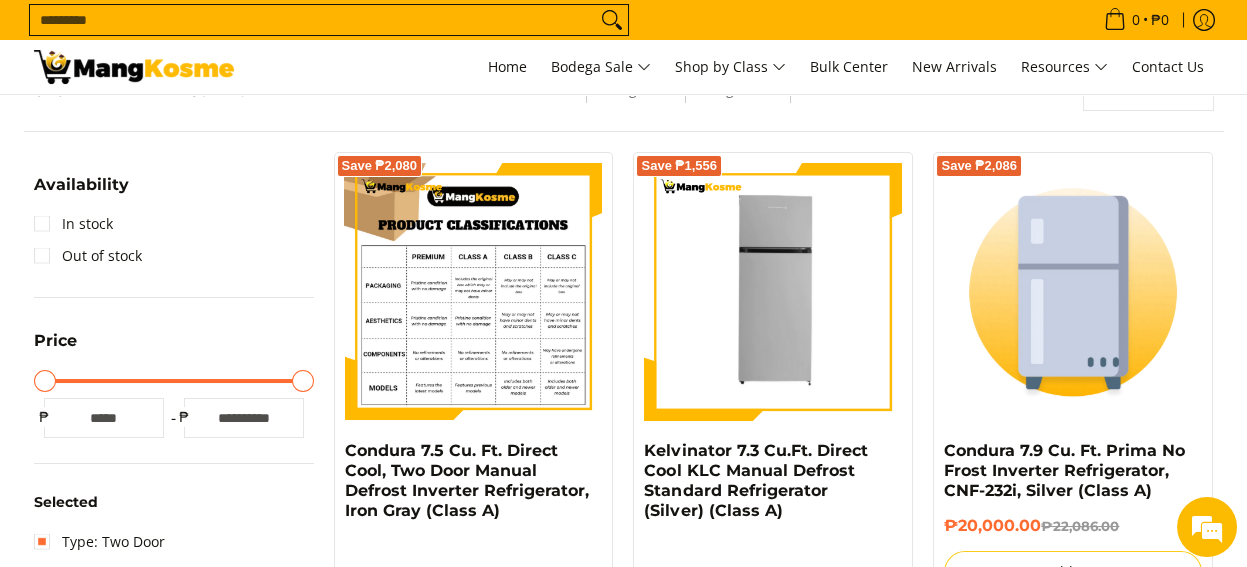 click at bounding box center [474, 292] 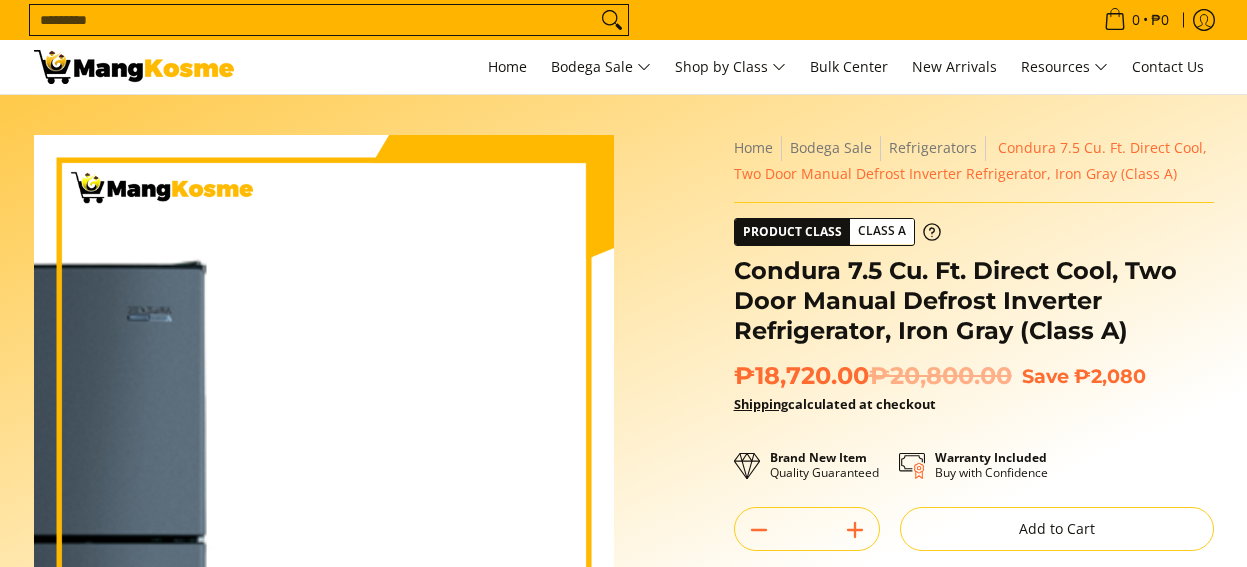 scroll, scrollTop: 0, scrollLeft: 0, axis: both 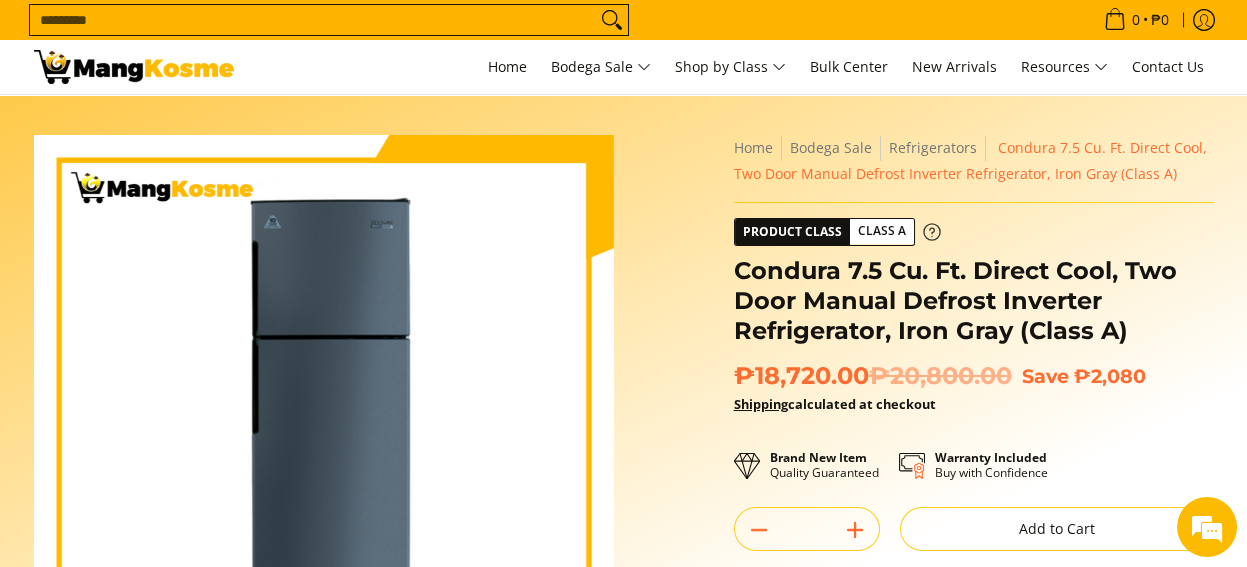 click 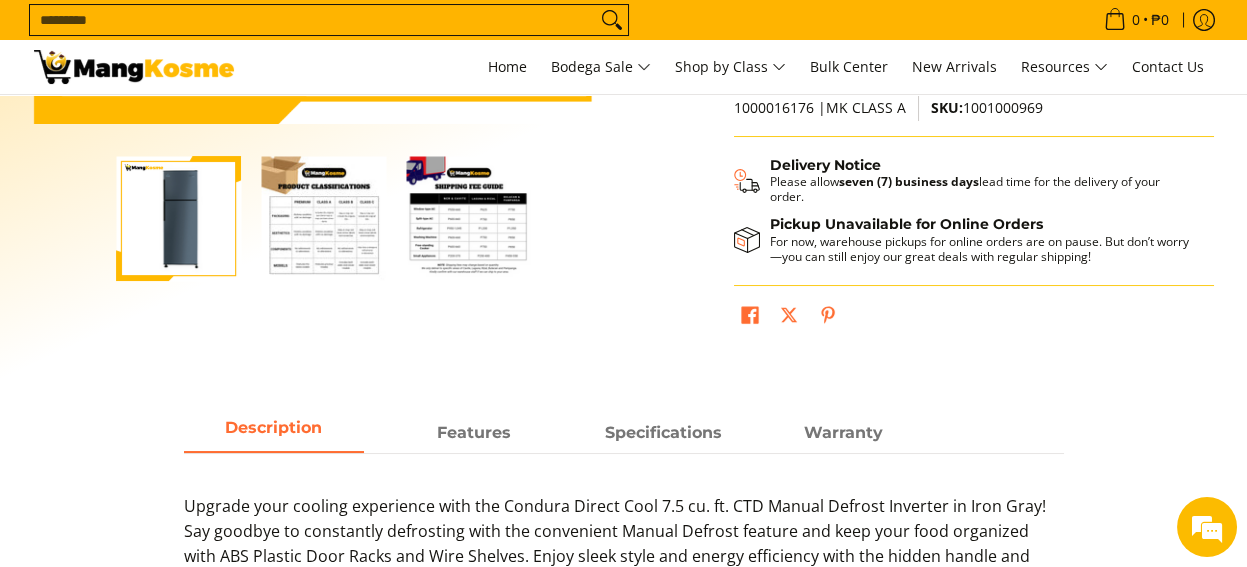 scroll, scrollTop: 400, scrollLeft: 0, axis: vertical 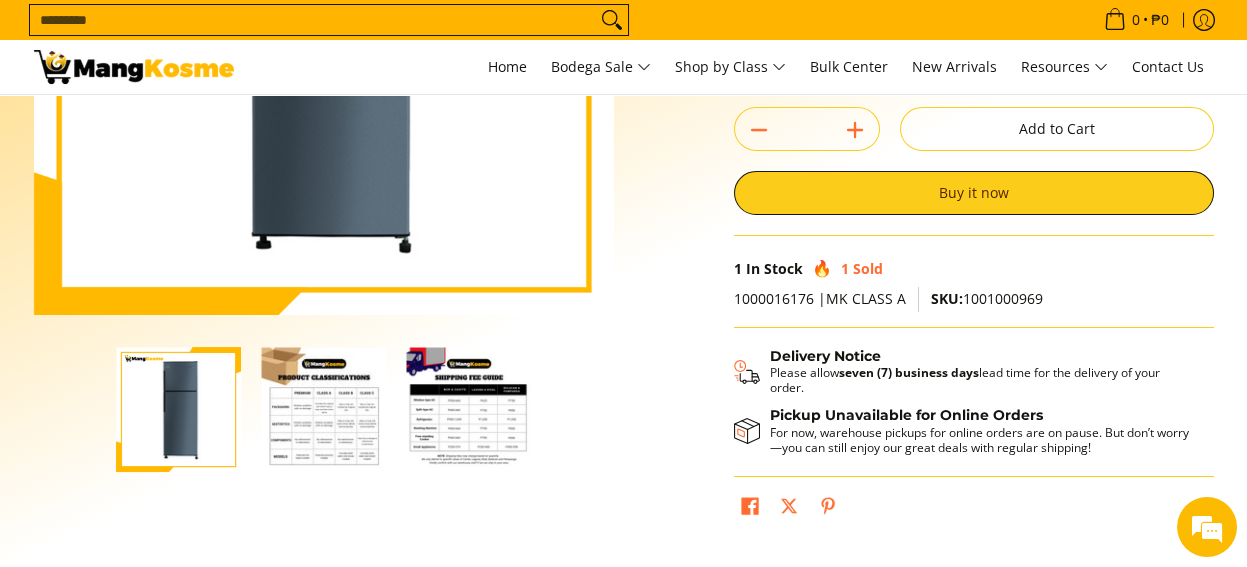 click at bounding box center [468, 409] 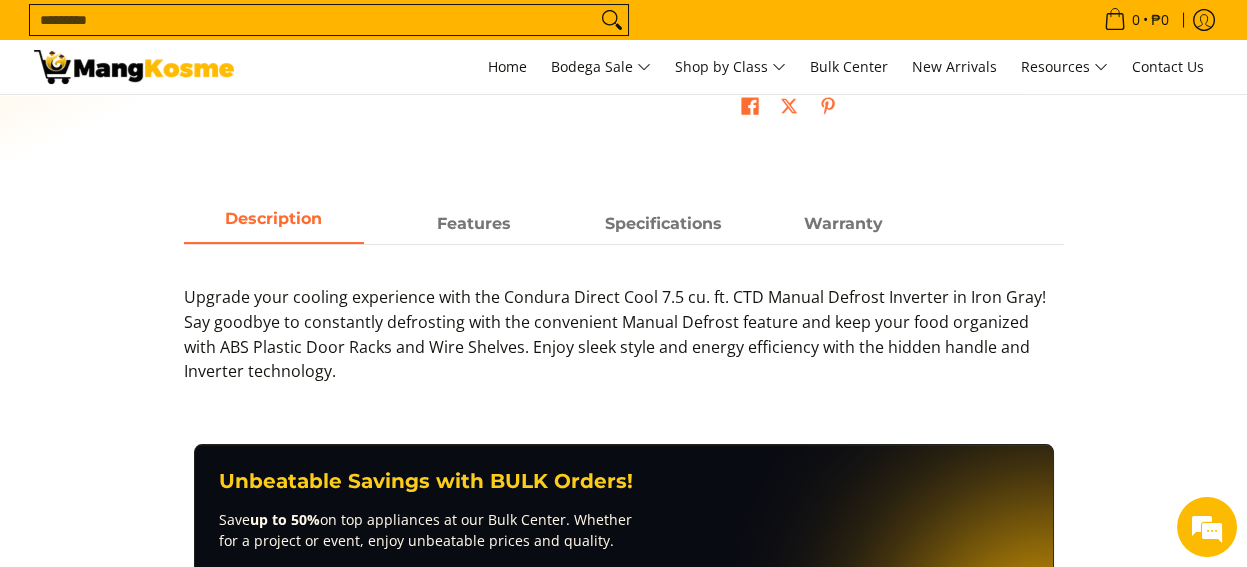 scroll, scrollTop: 0, scrollLeft: 0, axis: both 